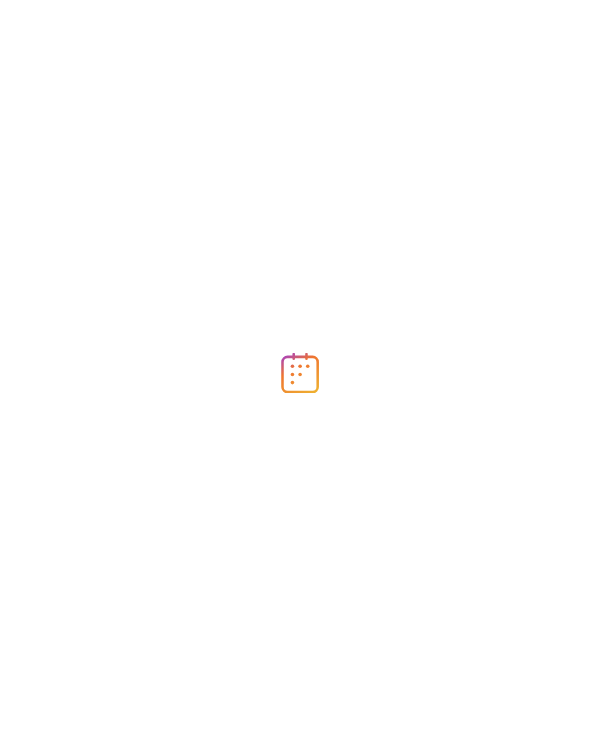 scroll, scrollTop: 0, scrollLeft: 0, axis: both 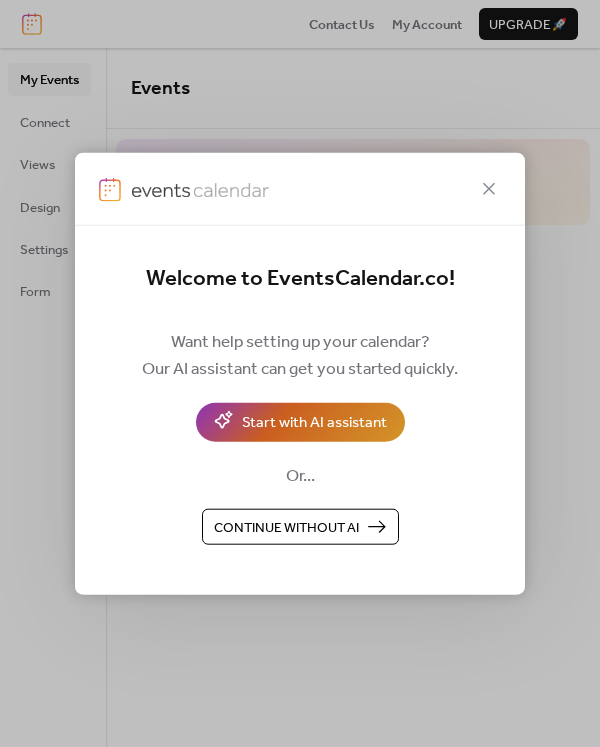 click on "Start with AI assistant" at bounding box center (314, 423) 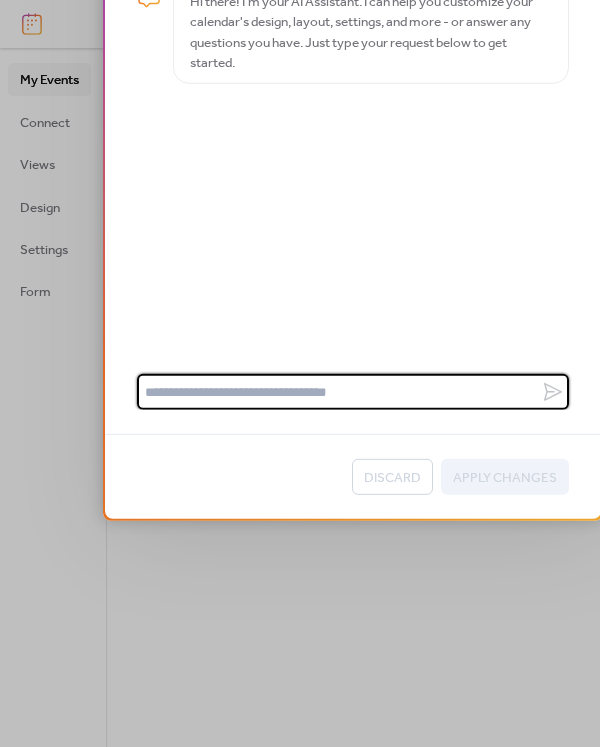 click at bounding box center (339, 392) 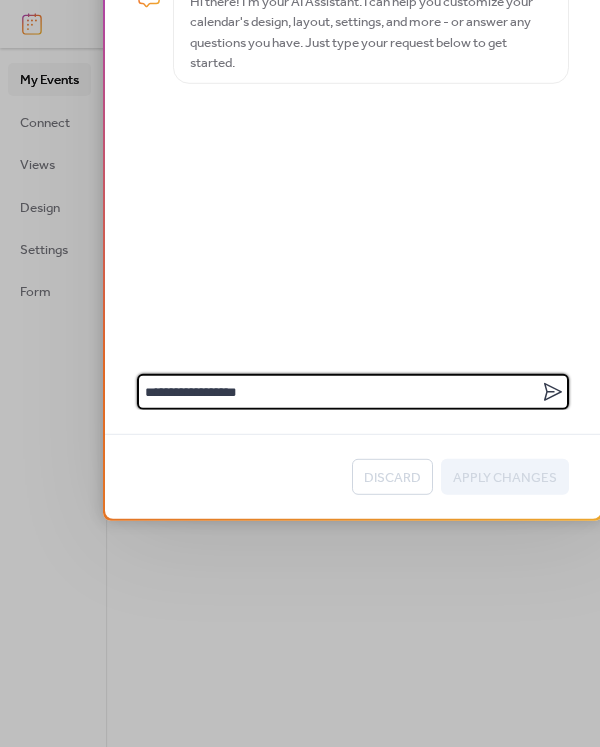 type on "**********" 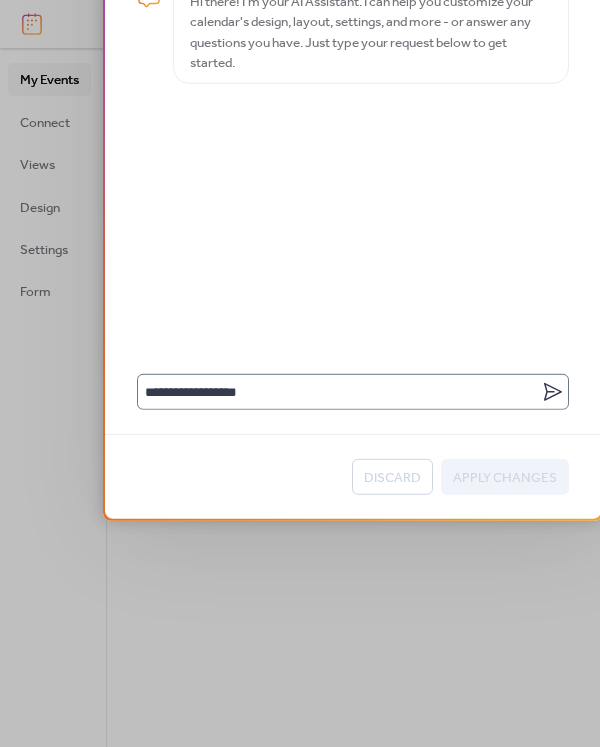 click 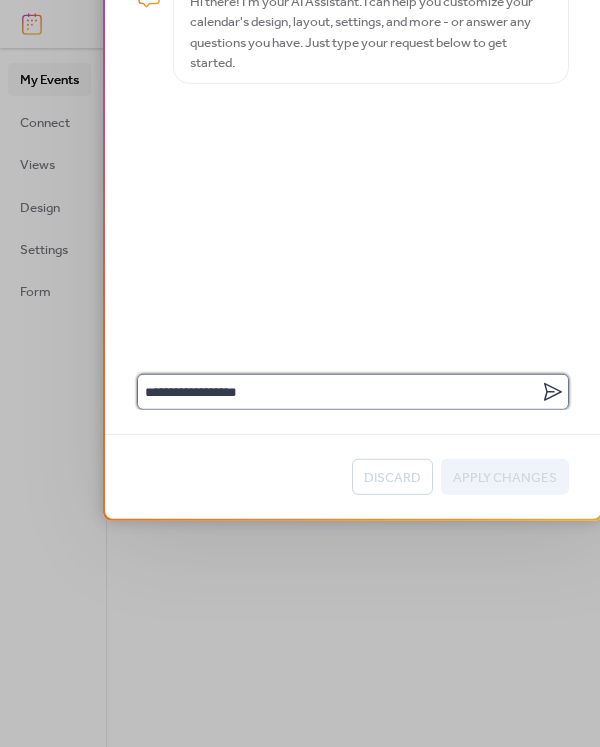 click on "**********" at bounding box center (339, 392) 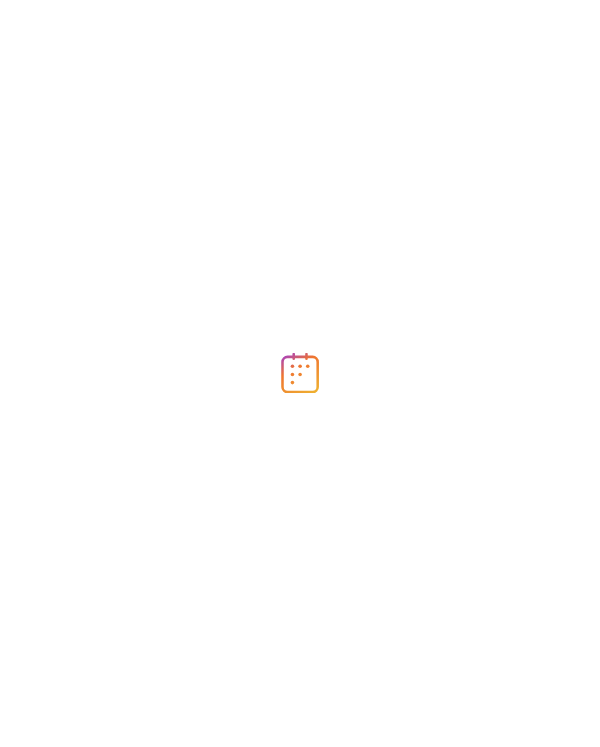 scroll, scrollTop: 0, scrollLeft: 0, axis: both 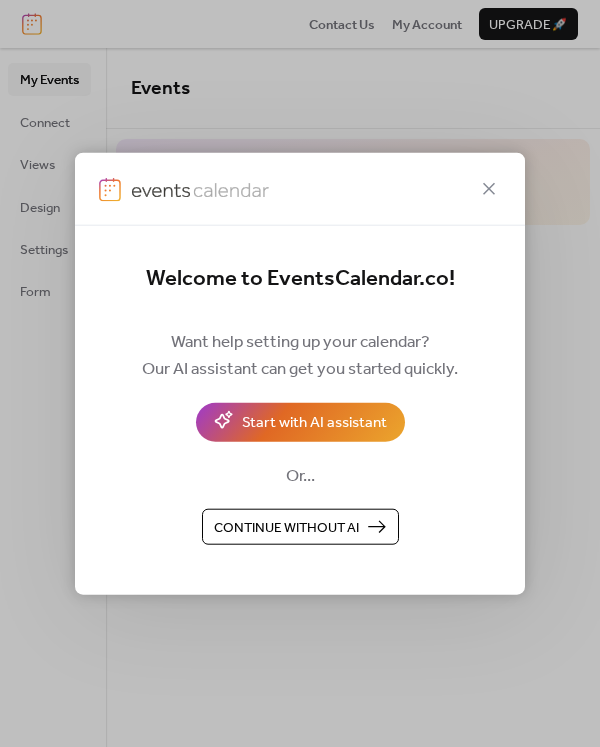 click on "Continue without AI" at bounding box center [286, 527] 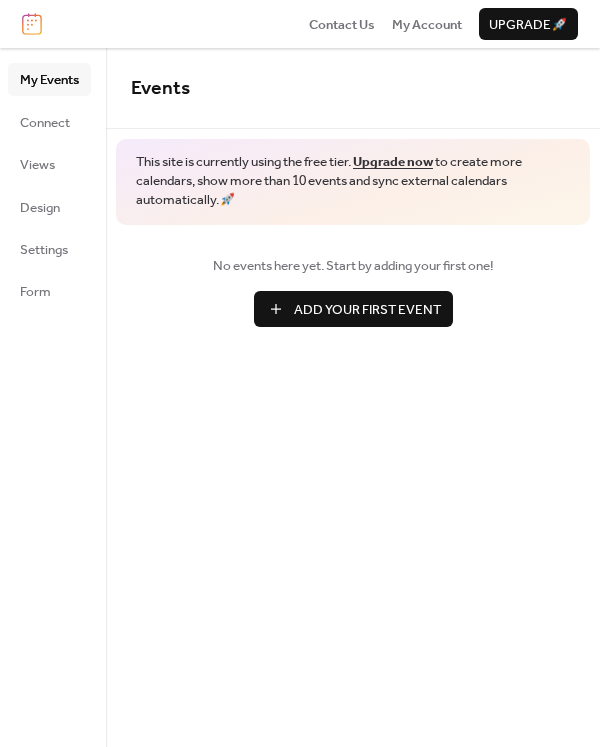 click on "Add Your First Event" at bounding box center (367, 310) 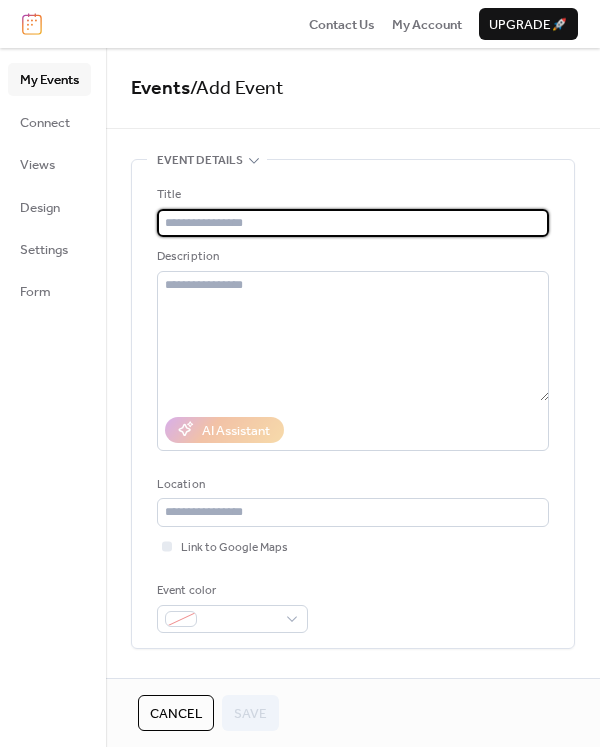 click at bounding box center [353, 223] 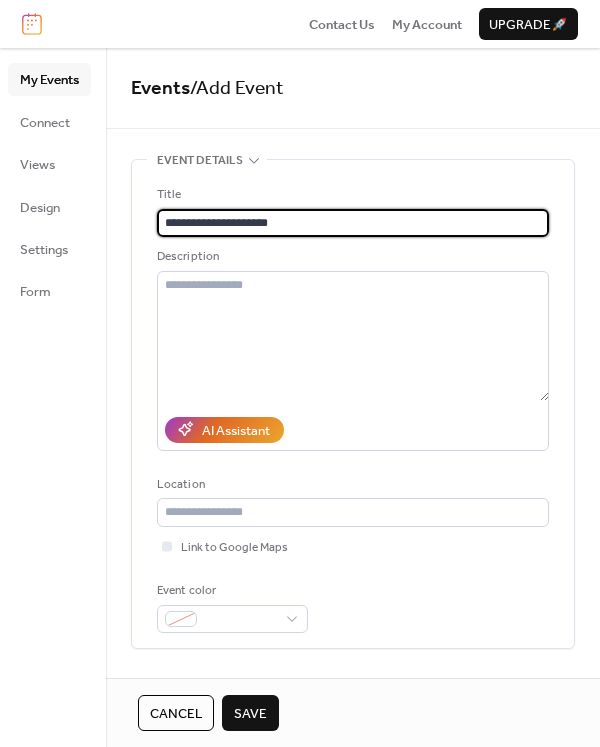click on "**********" at bounding box center (353, 223) 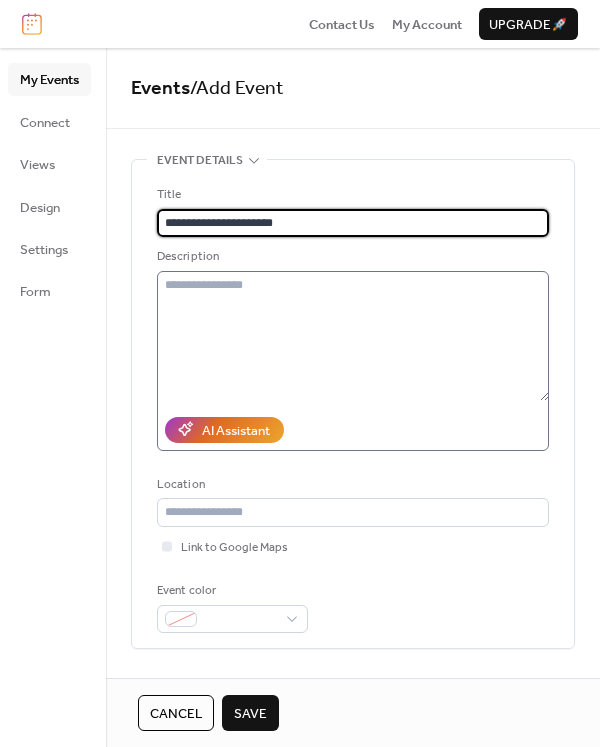 type on "**********" 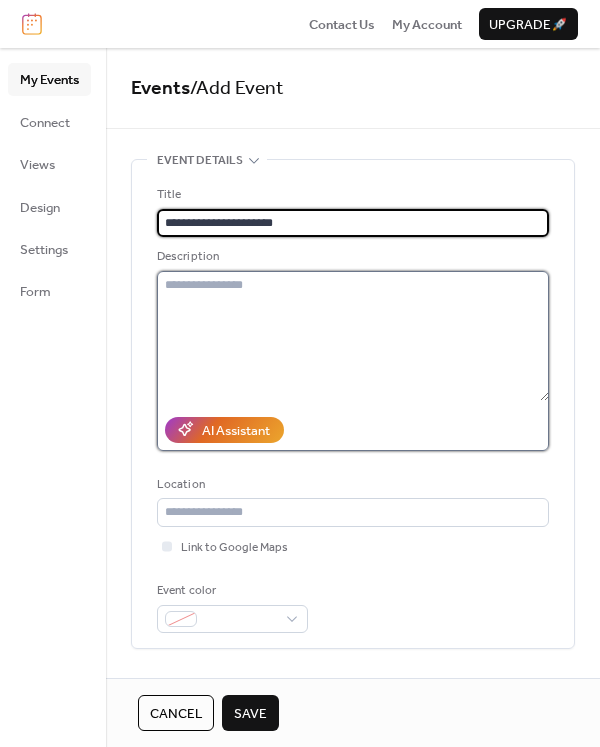 click at bounding box center [353, 336] 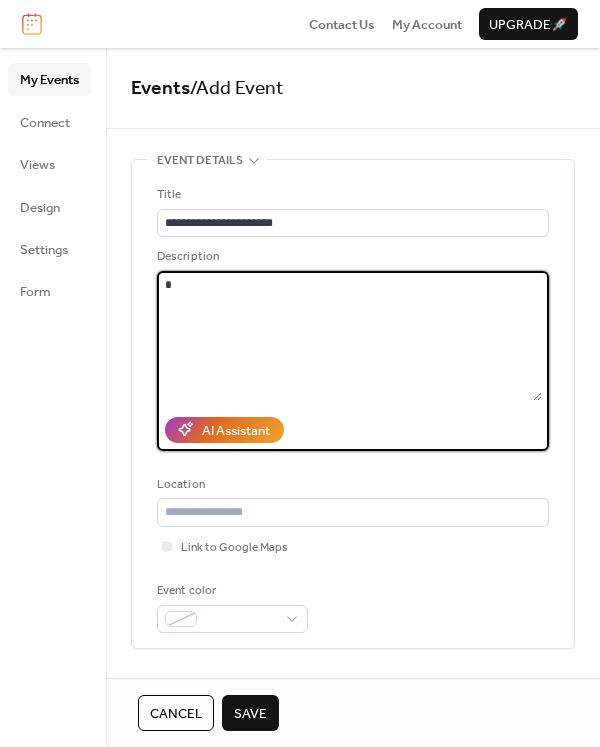 paste on "**********" 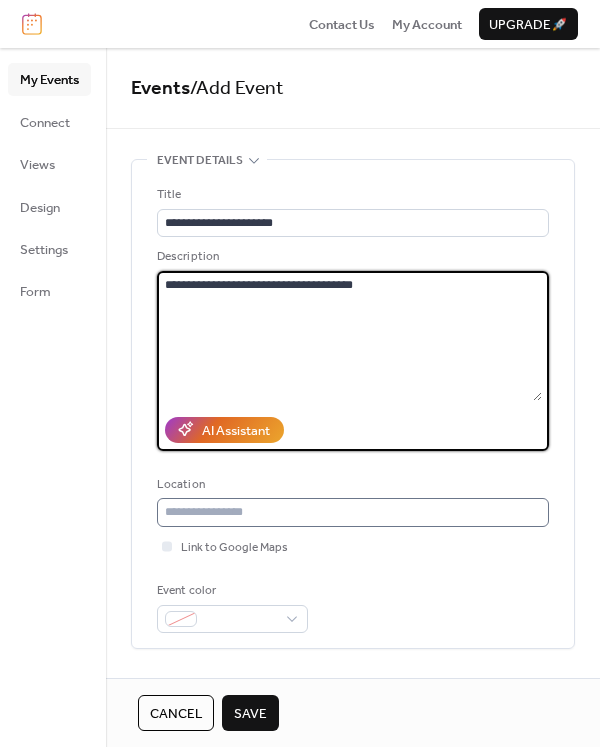 type on "**********" 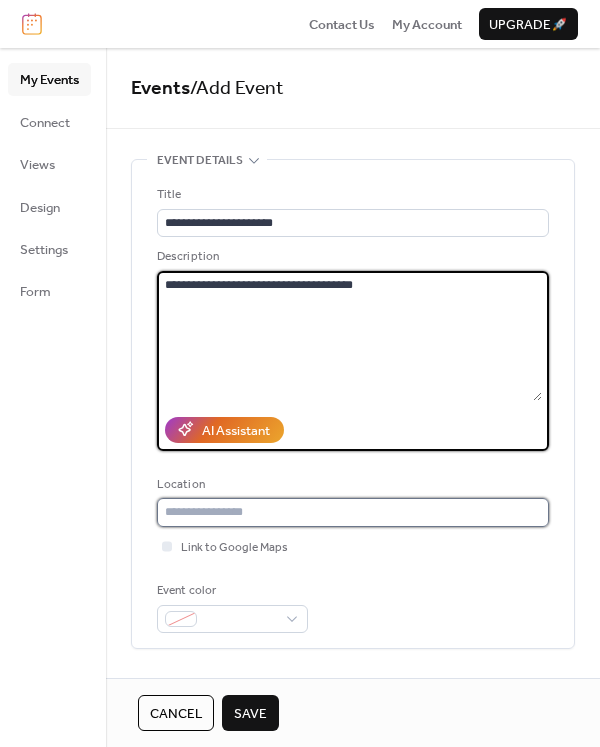click at bounding box center [353, 512] 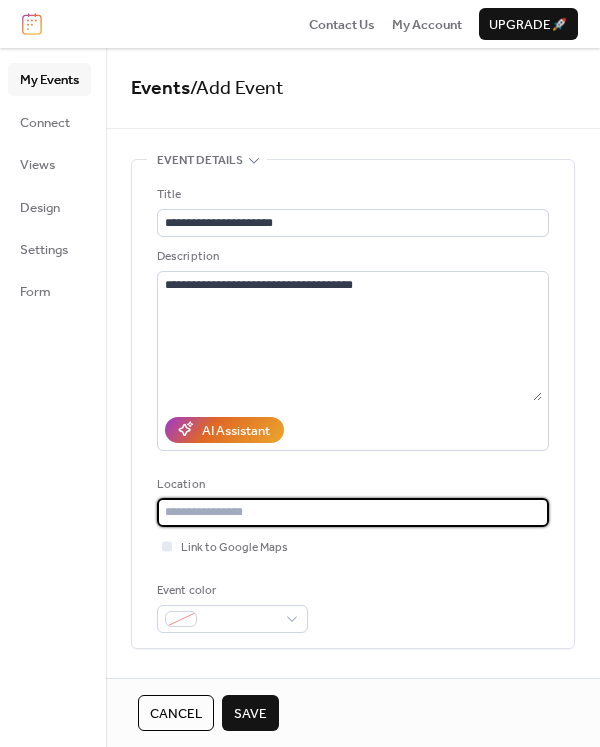 click at bounding box center (353, 512) 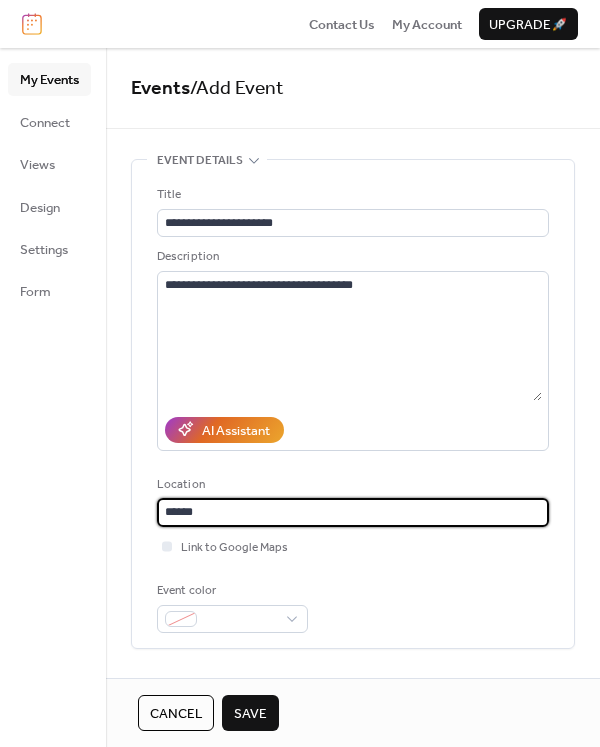 type on "******" 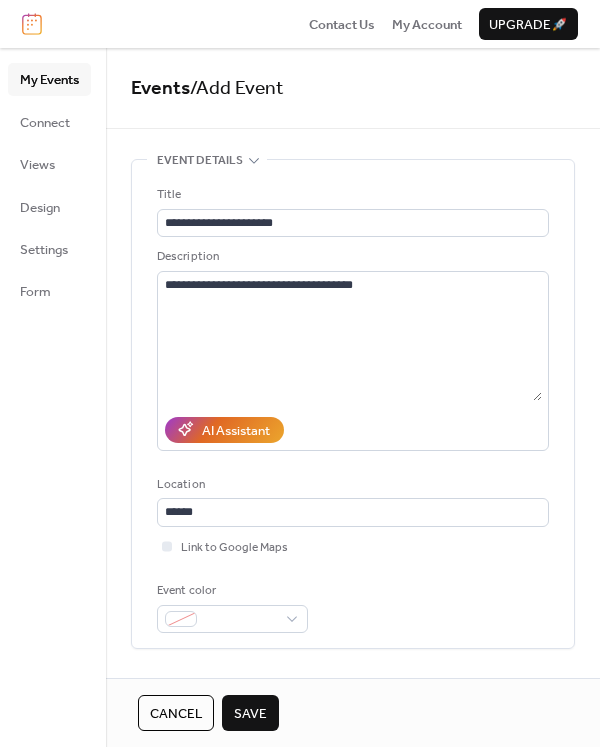click on "Save" at bounding box center (250, 714) 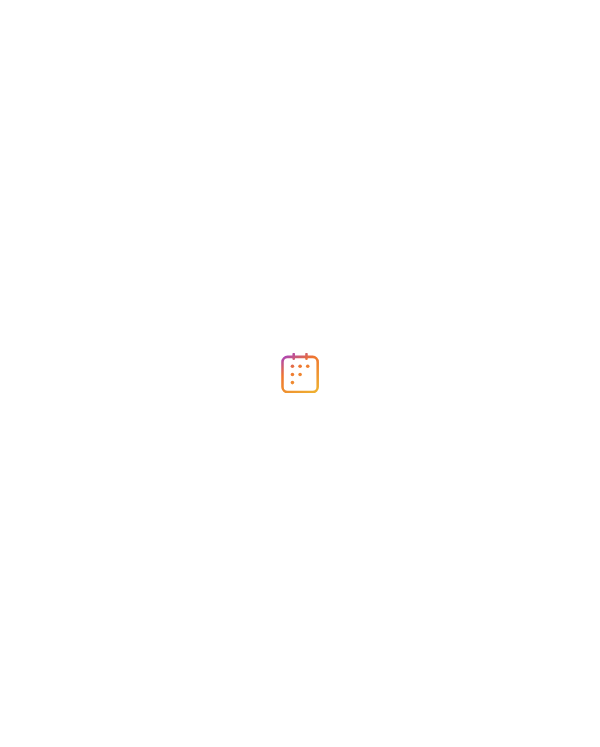 scroll, scrollTop: 0, scrollLeft: 0, axis: both 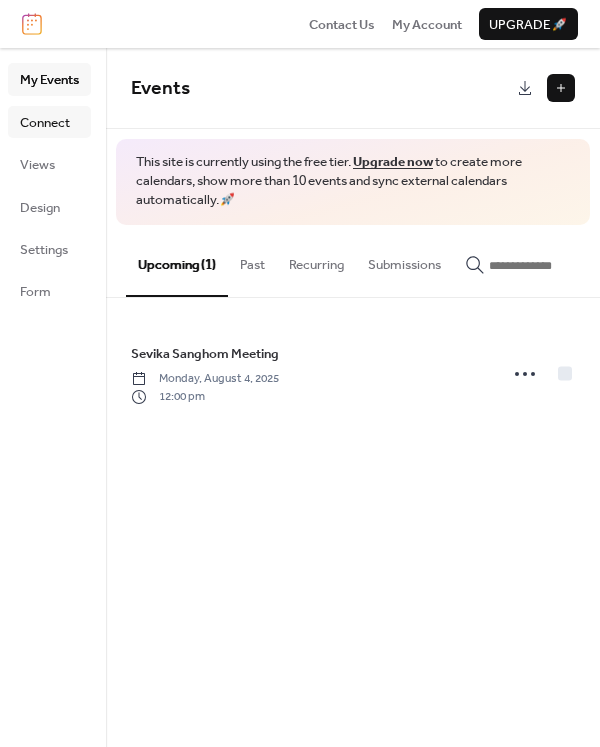 click on "Connect" at bounding box center [45, 123] 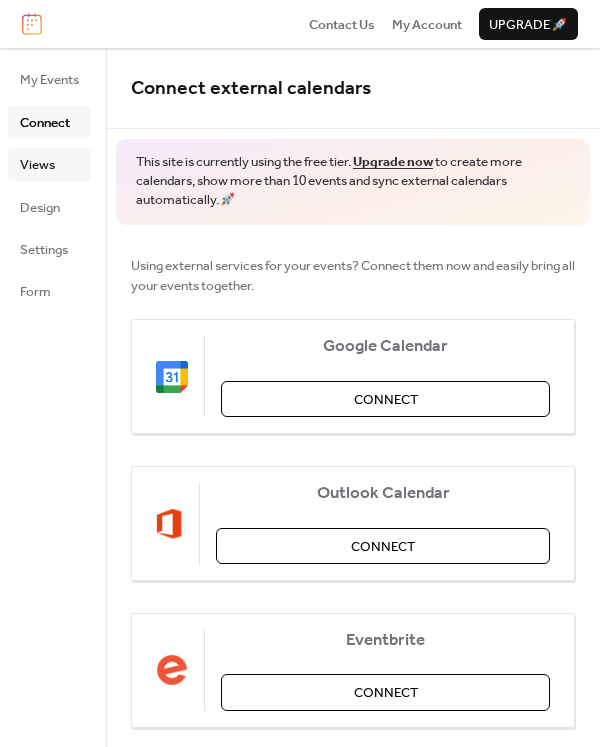 click on "Views" at bounding box center [37, 165] 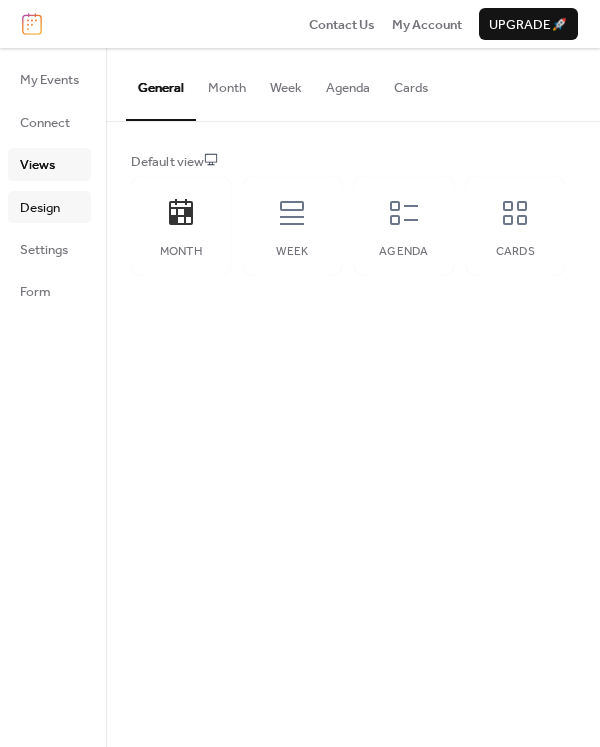 click on "Design" at bounding box center (40, 208) 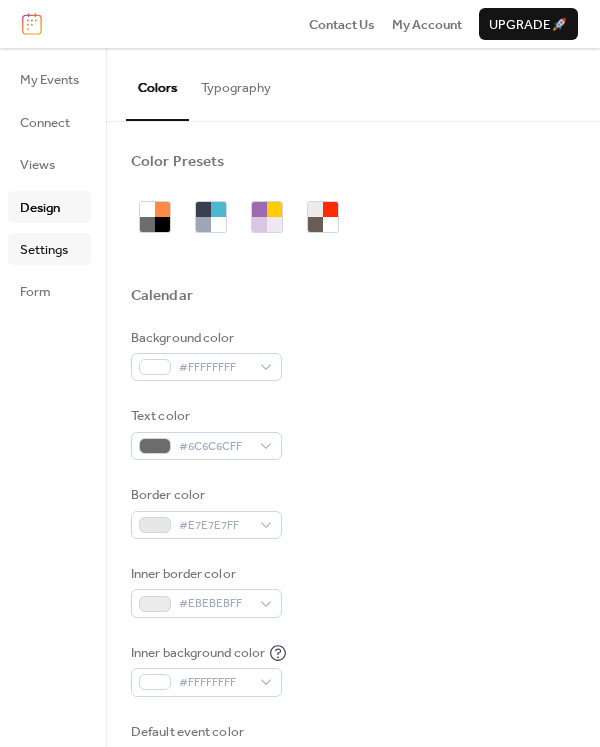 click on "Settings" at bounding box center [44, 250] 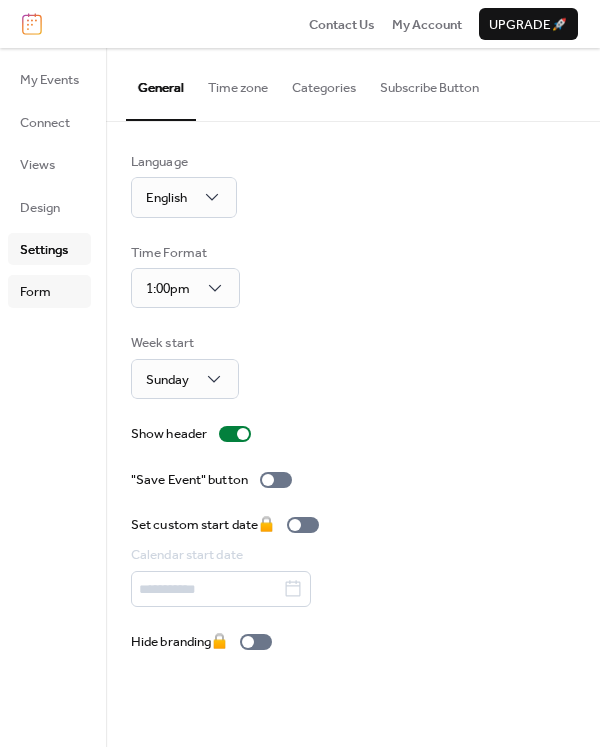 click on "Form" at bounding box center [35, 292] 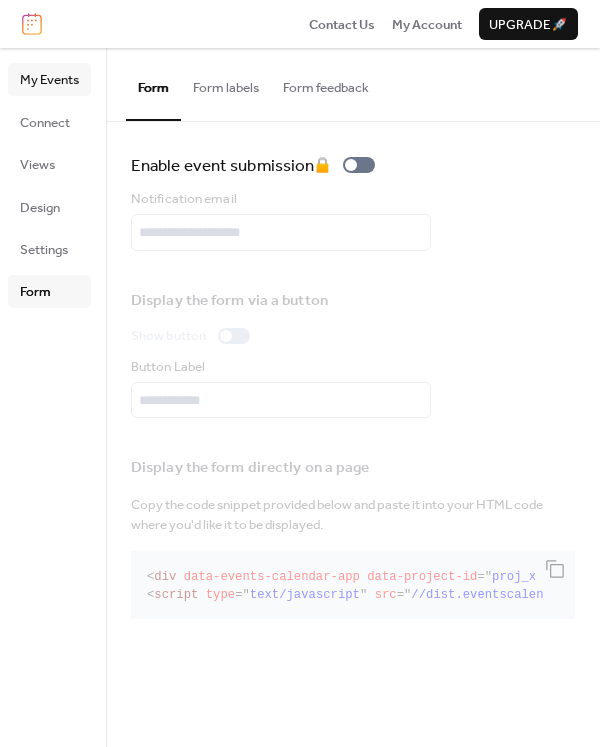 click on "My Events" at bounding box center (49, 80) 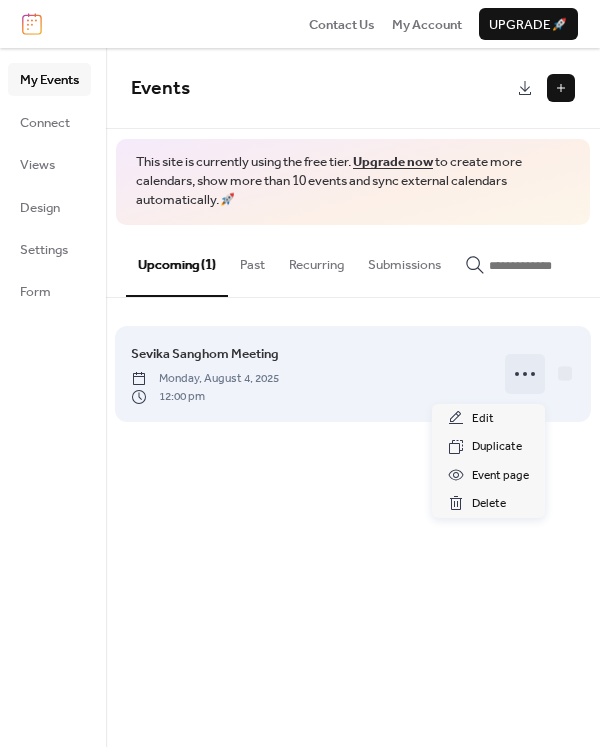 click 